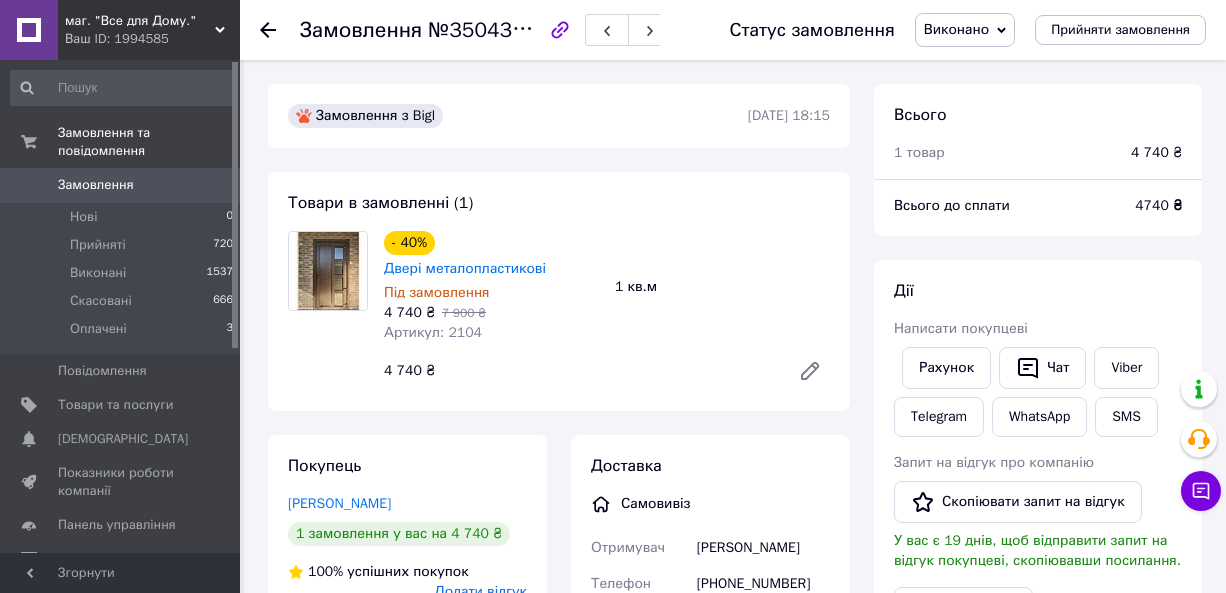 scroll, scrollTop: 0, scrollLeft: 0, axis: both 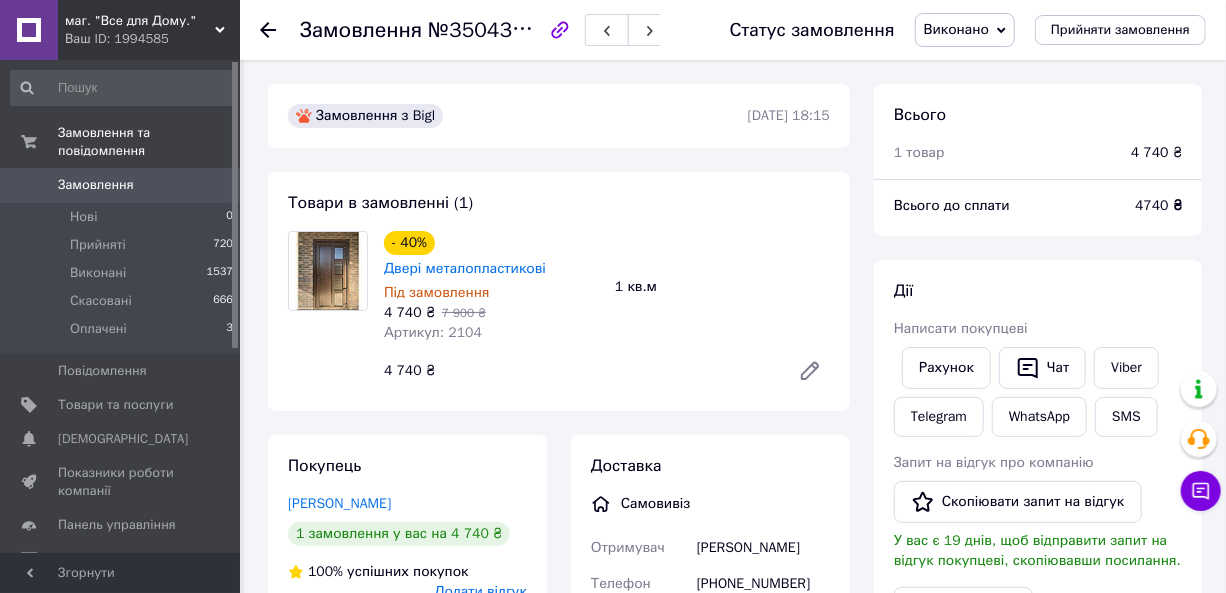 click on "Замовлення" at bounding box center (96, 185) 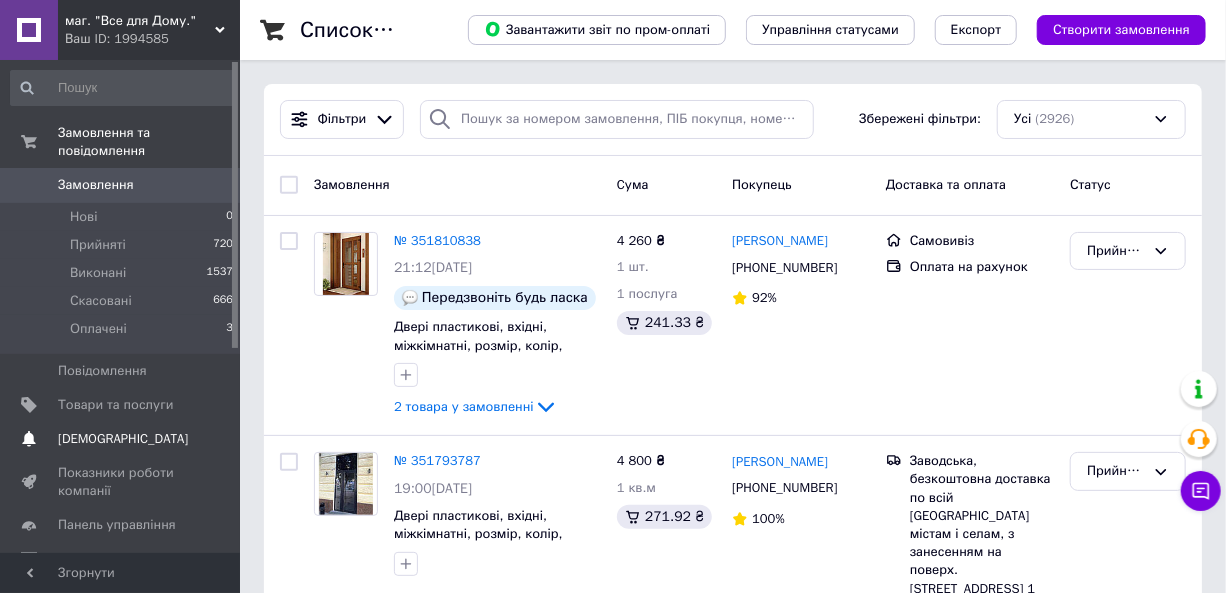 click on "[DEMOGRAPHIC_DATA]" at bounding box center [123, 439] 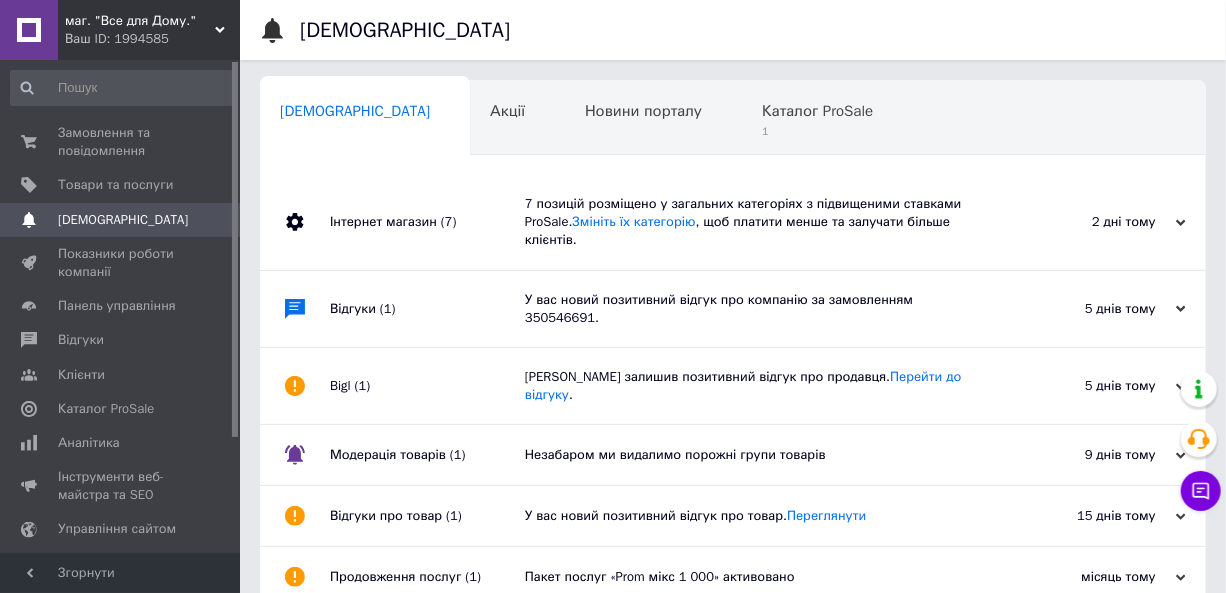 scroll, scrollTop: 0, scrollLeft: 4, axis: horizontal 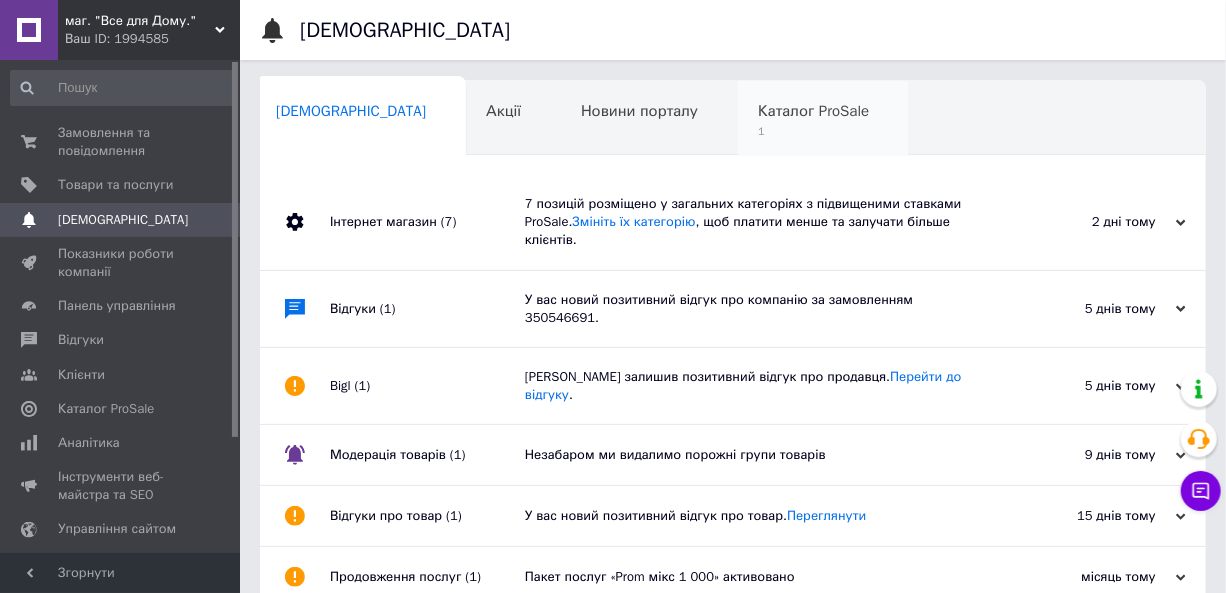 click on "Каталог ProSale" at bounding box center [813, 111] 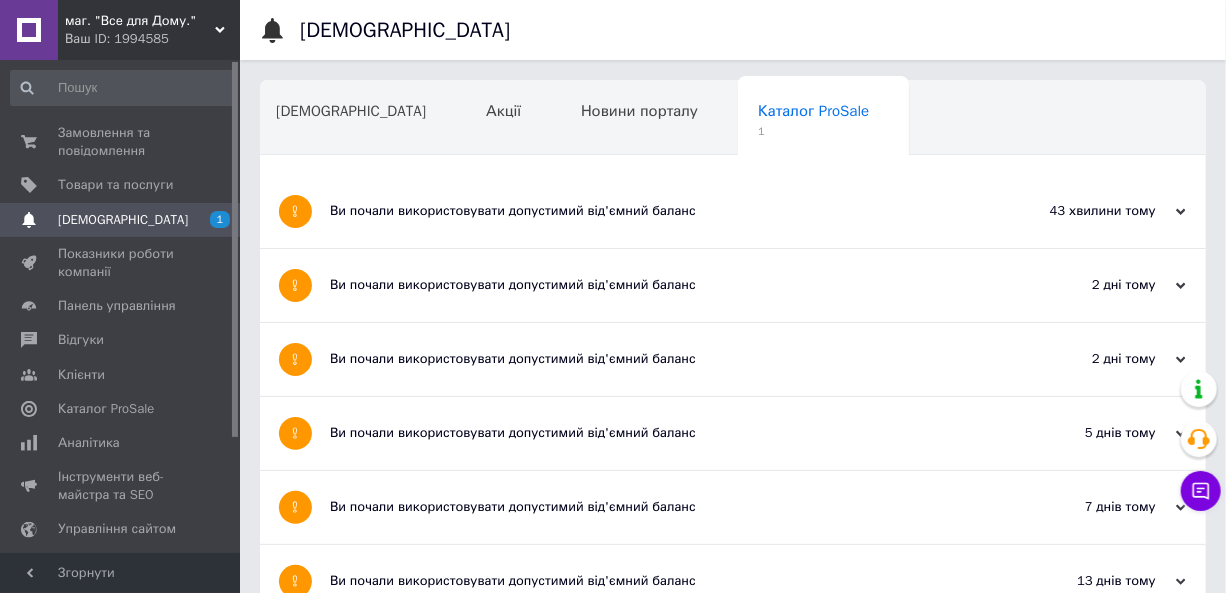 click on "Ви почали використовувати допустимий від'ємний баланс" at bounding box center [658, 211] 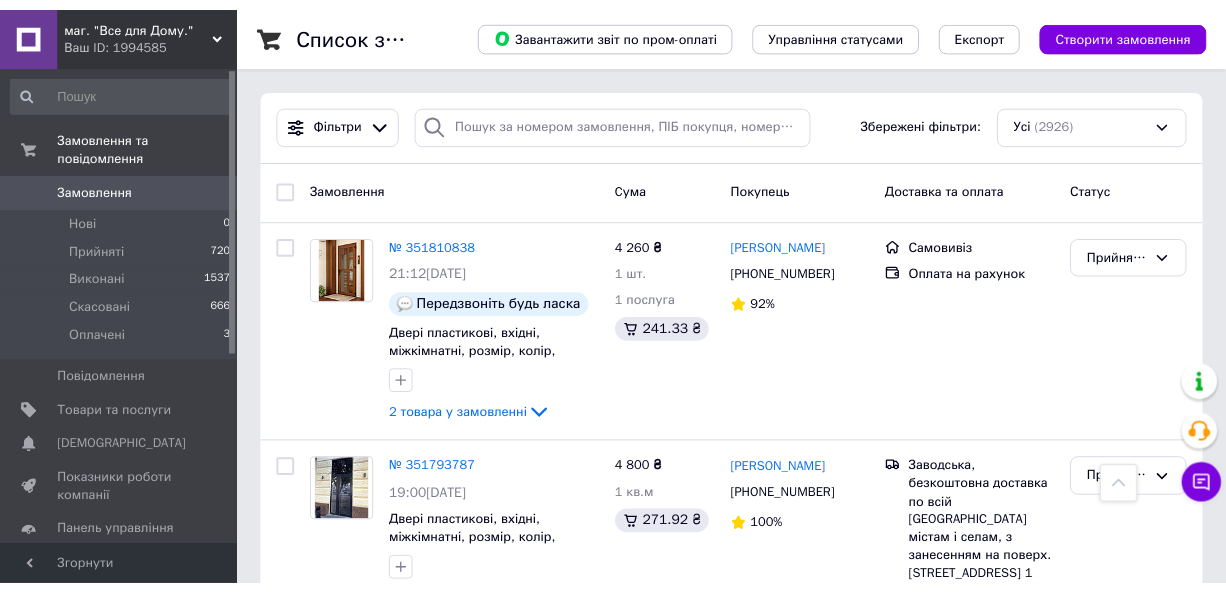scroll, scrollTop: 2272, scrollLeft: 0, axis: vertical 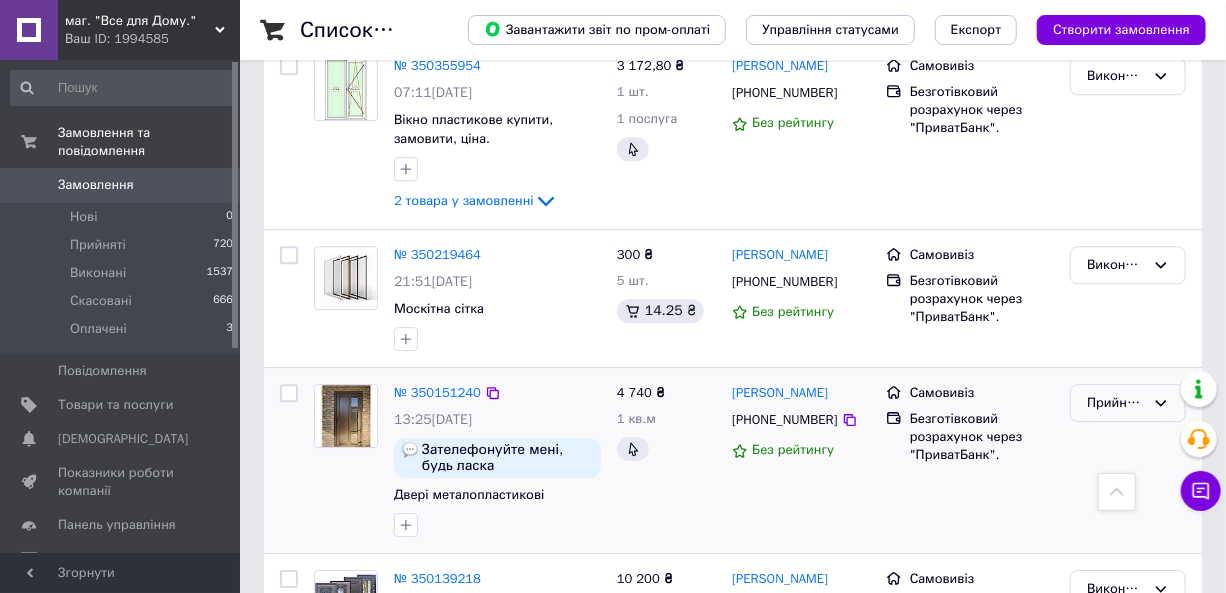 click 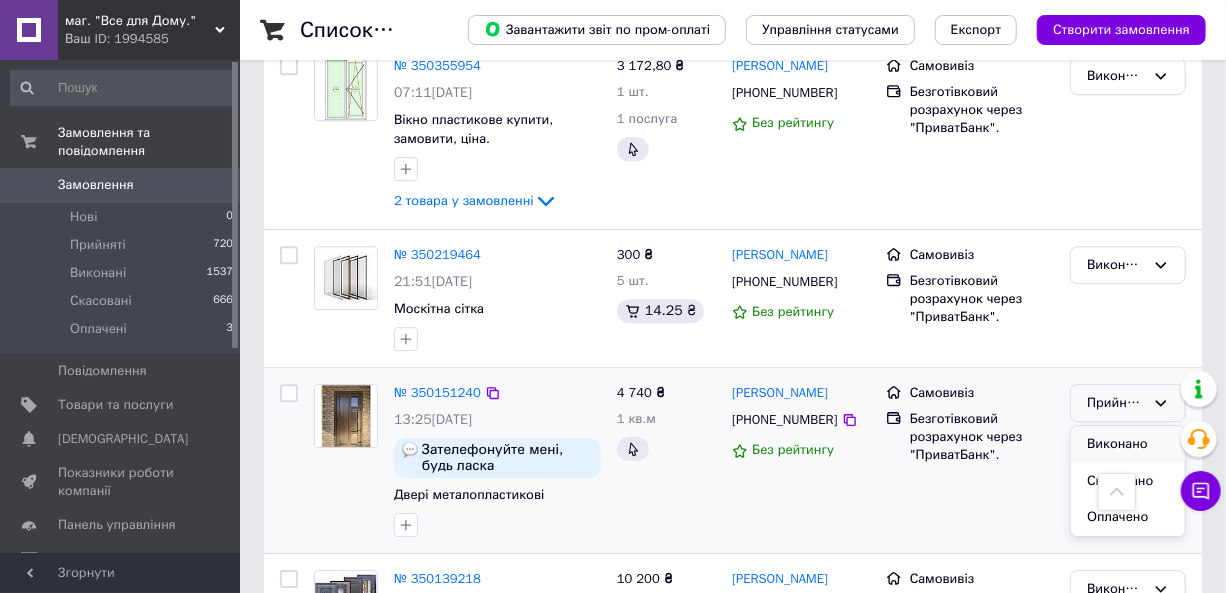 click on "Виконано" at bounding box center (1128, 444) 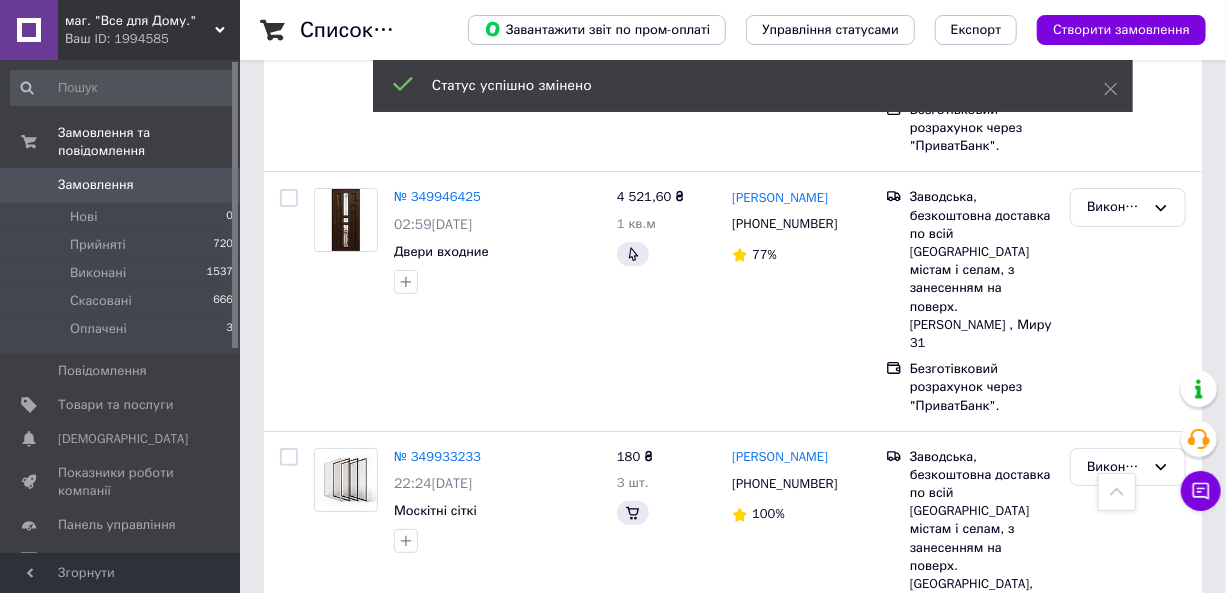 scroll, scrollTop: 3363, scrollLeft: 0, axis: vertical 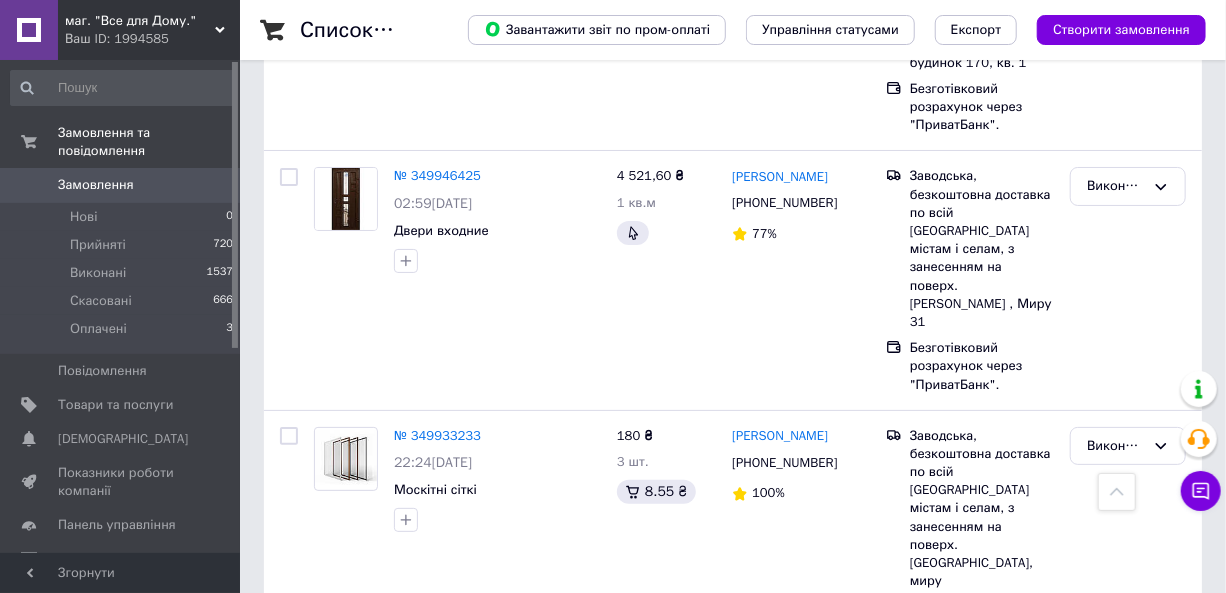 click on "2" at bounding box center (327, 903) 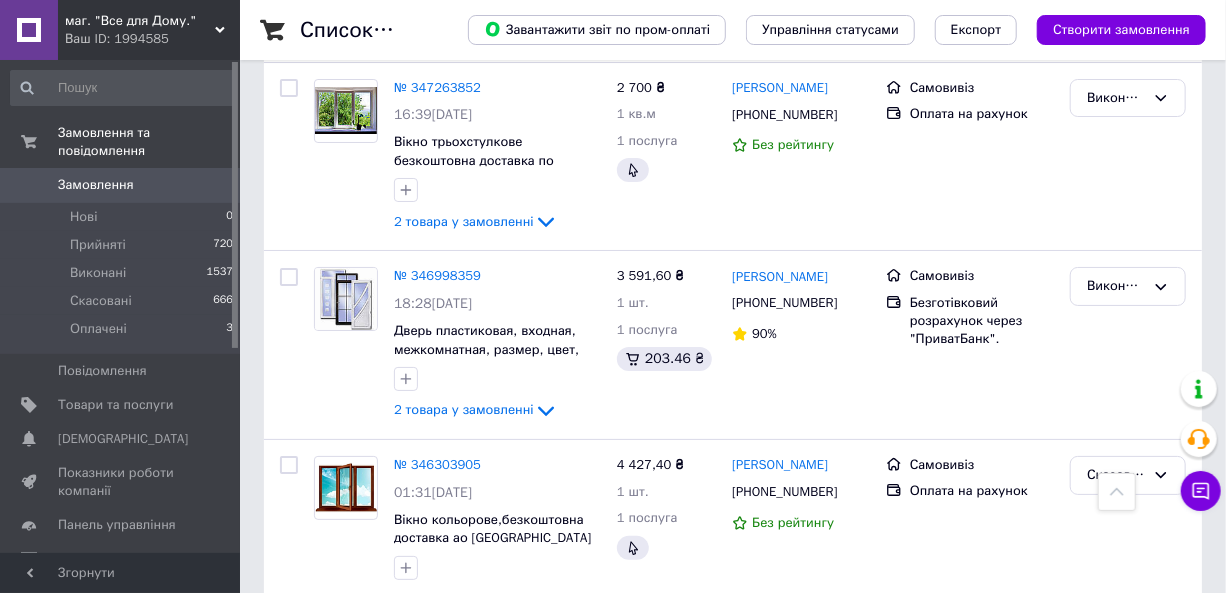scroll, scrollTop: 3290, scrollLeft: 0, axis: vertical 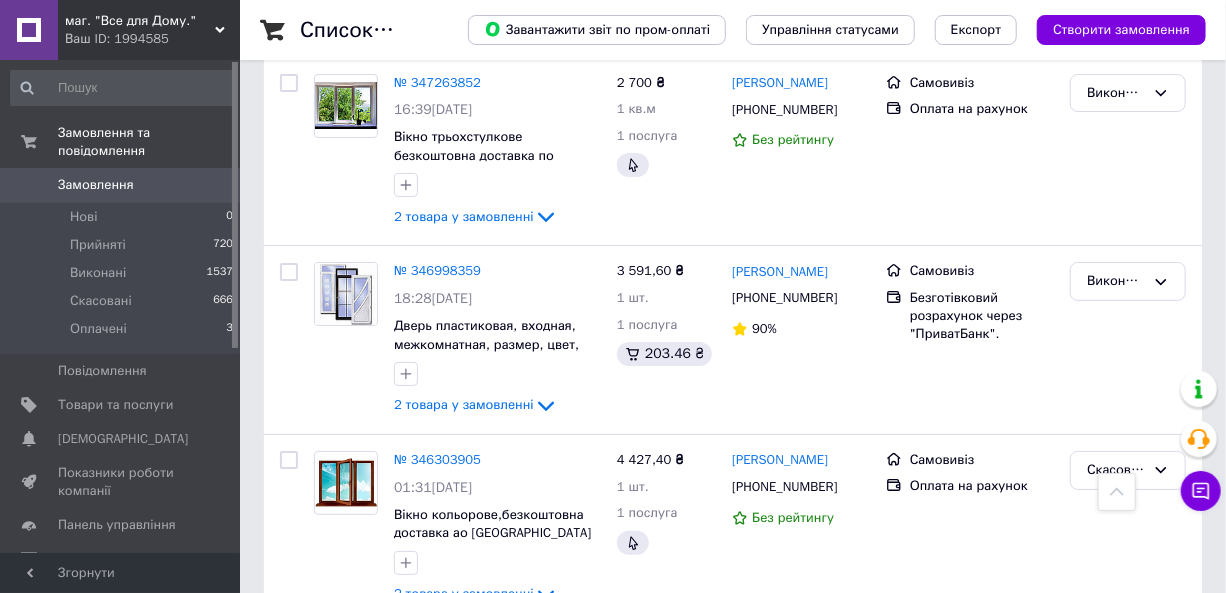 click on "1" at bounding box center [404, 668] 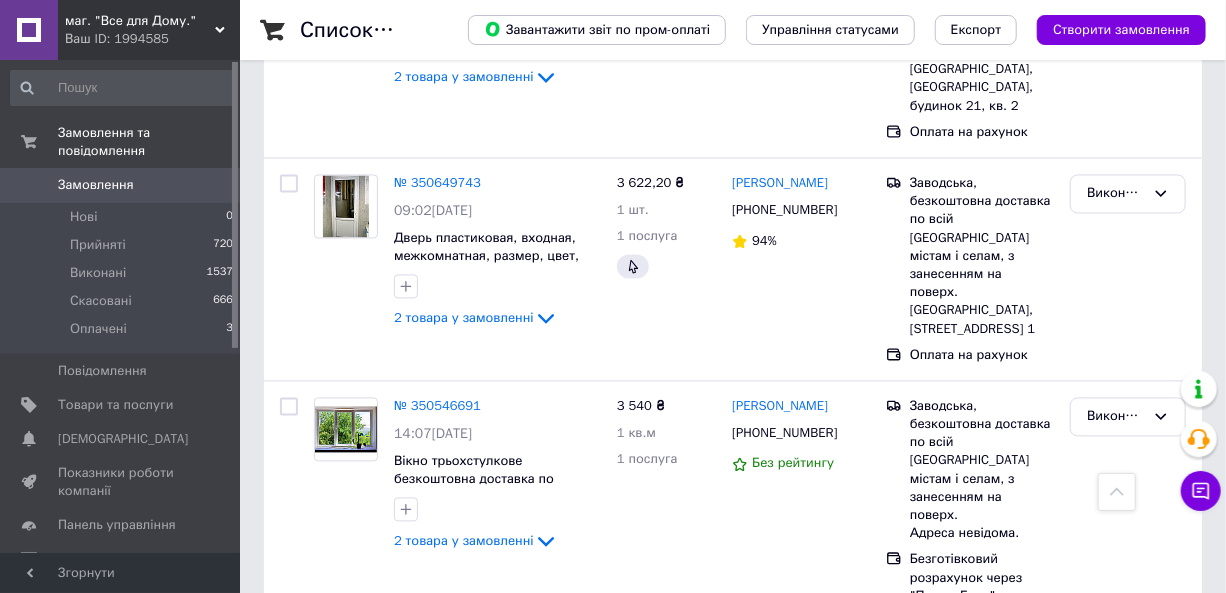 scroll, scrollTop: 1272, scrollLeft: 0, axis: vertical 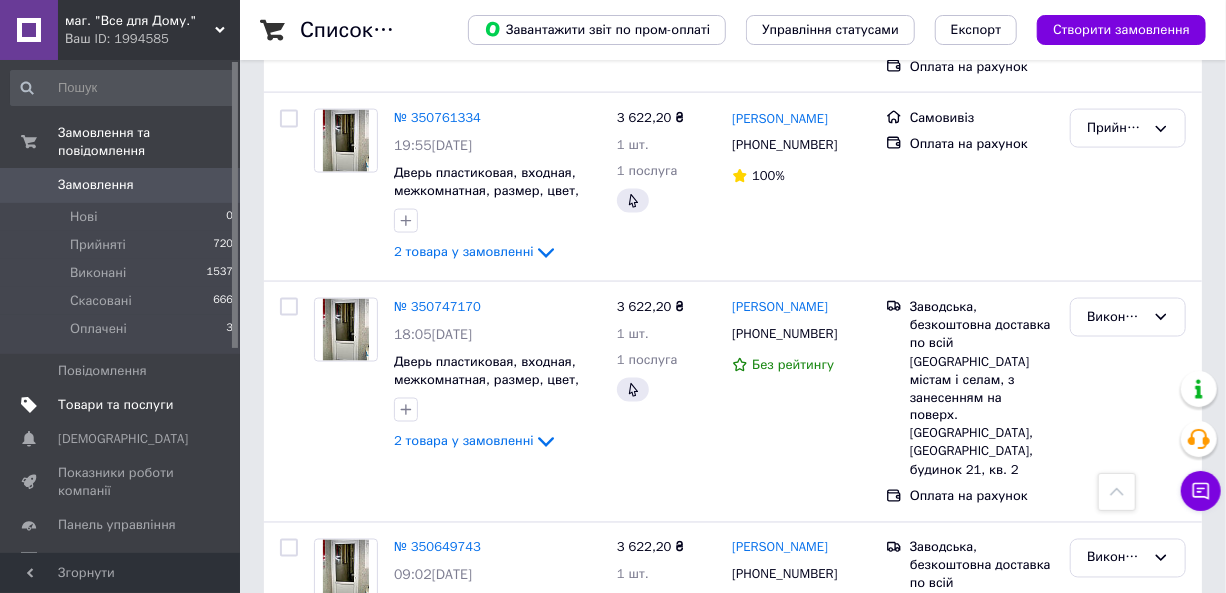 click on "Товари та послуги" at bounding box center (115, 405) 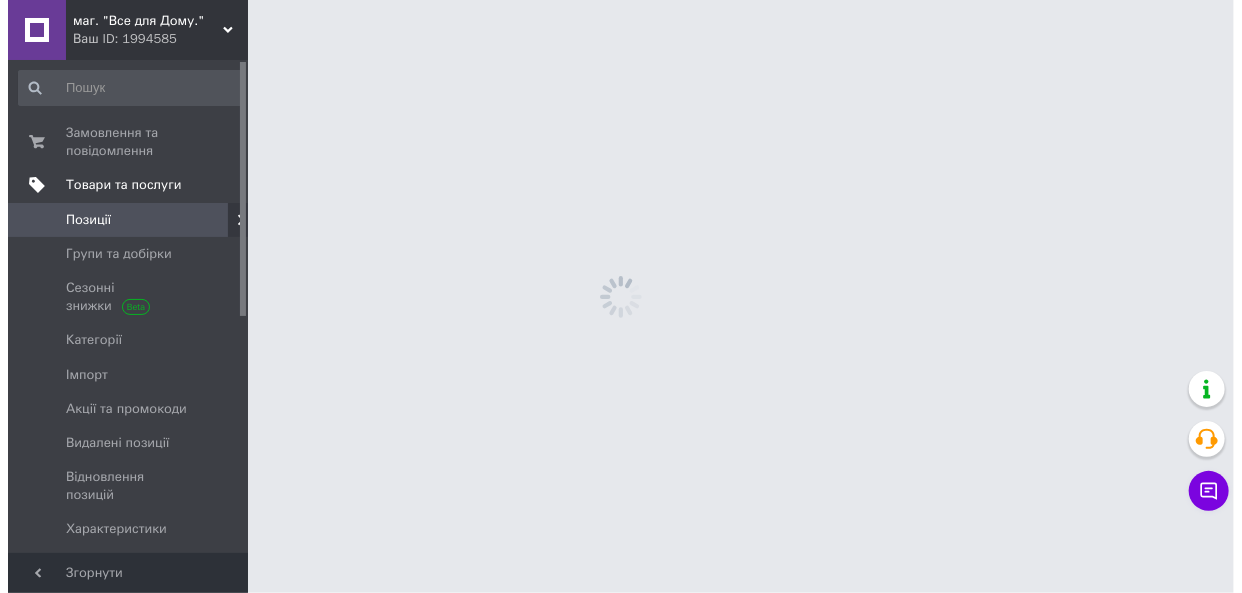 scroll, scrollTop: 0, scrollLeft: 0, axis: both 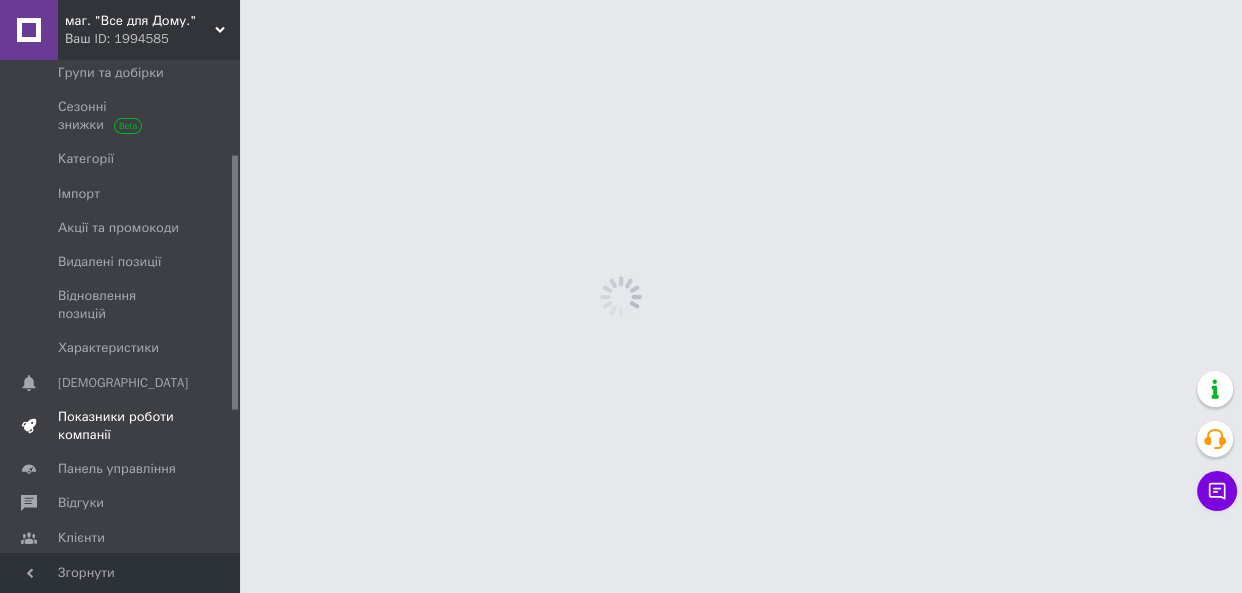 click on "Показники роботи компанії" at bounding box center (121, 426) 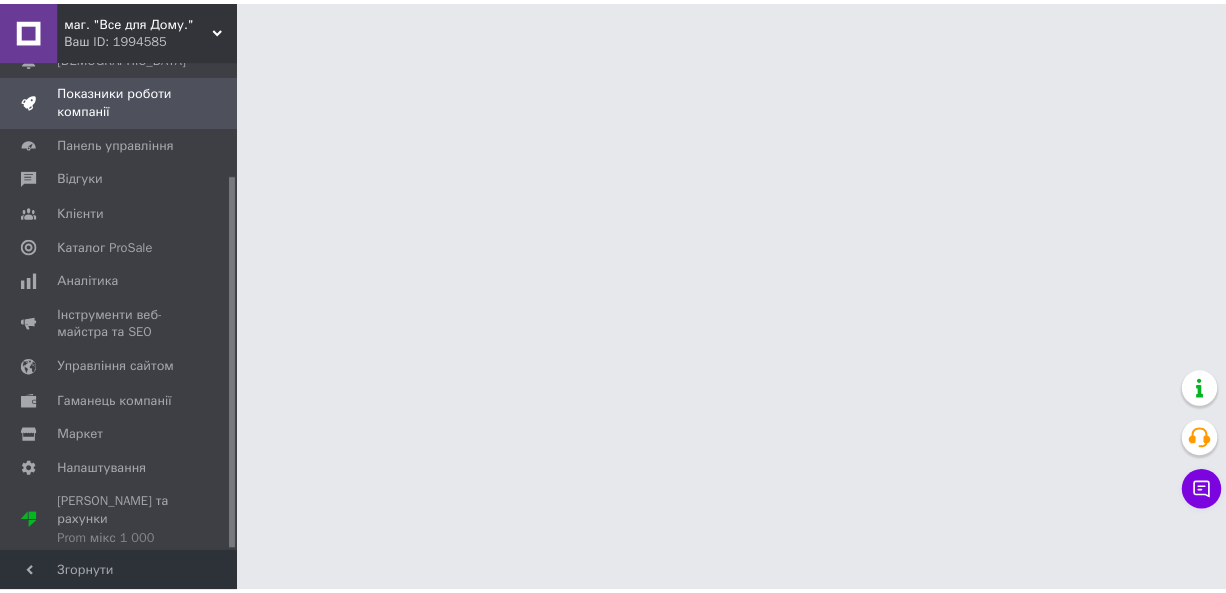 scroll, scrollTop: 149, scrollLeft: 0, axis: vertical 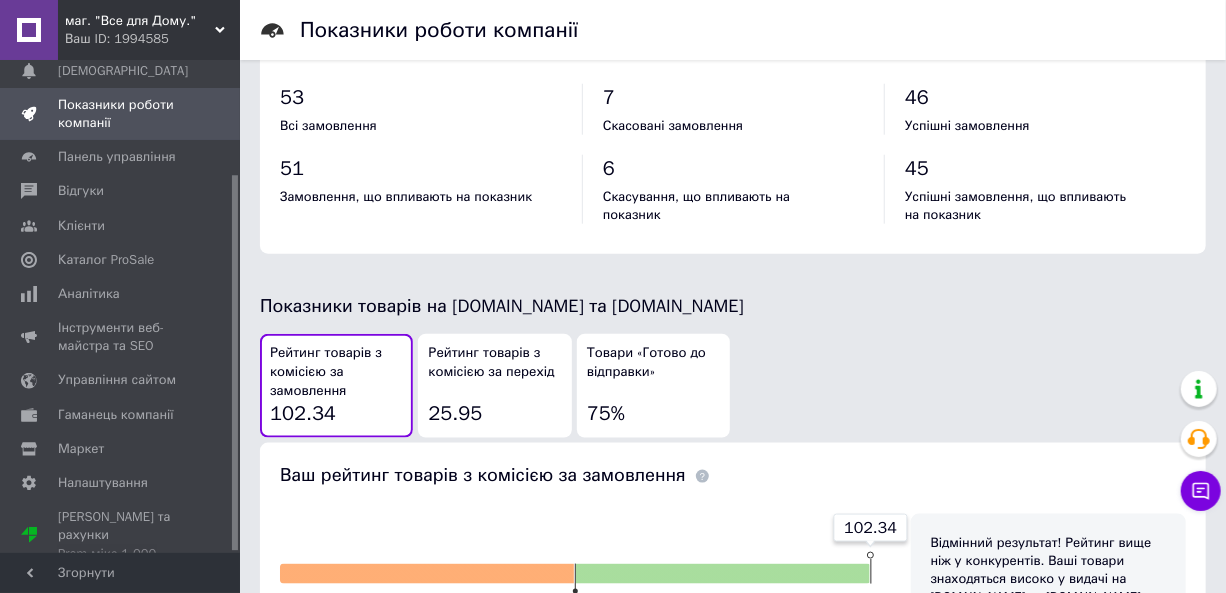 click on "Товари «Готово до відправки» 75%" at bounding box center (653, 386) 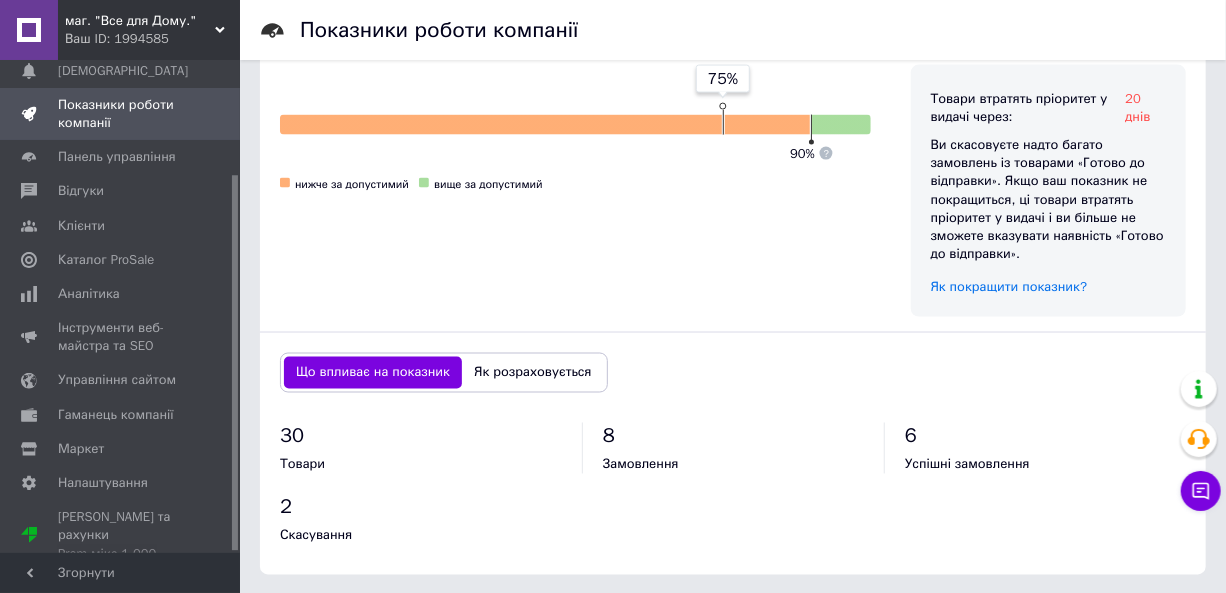 scroll, scrollTop: 1339, scrollLeft: 0, axis: vertical 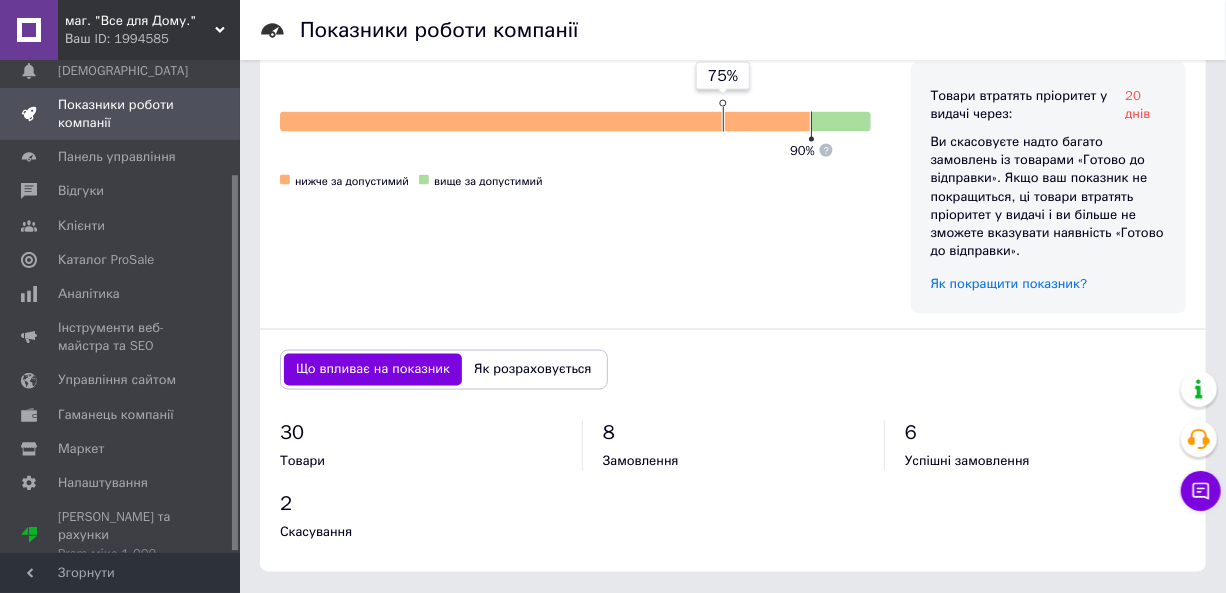 click on "Як розраховується" at bounding box center (533, 370) 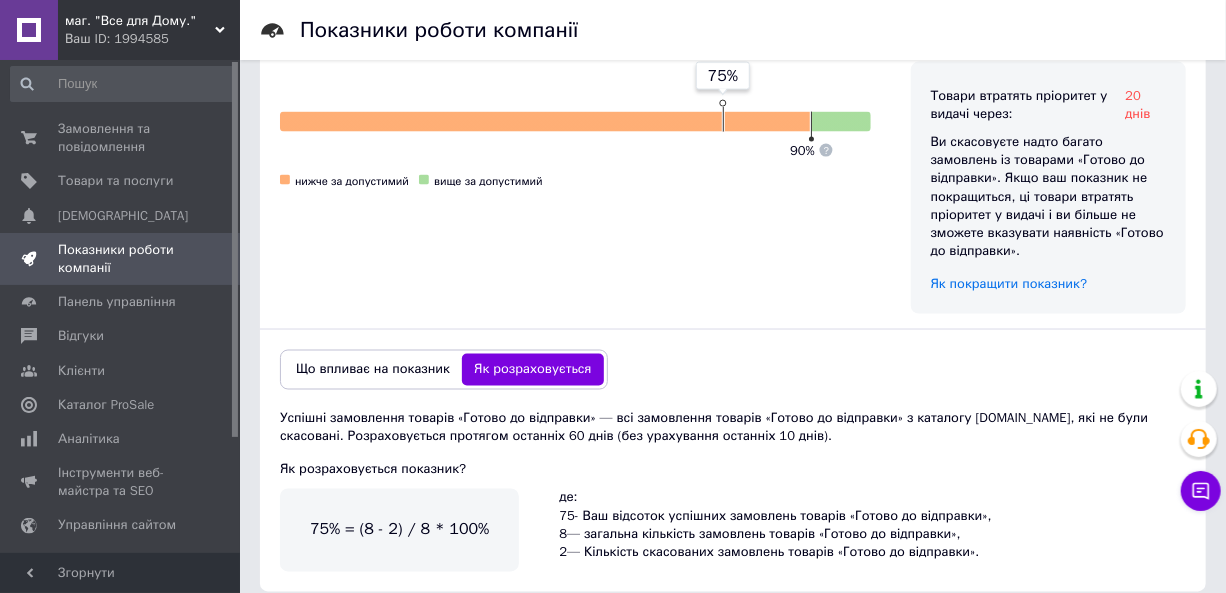 scroll, scrollTop: 0, scrollLeft: 0, axis: both 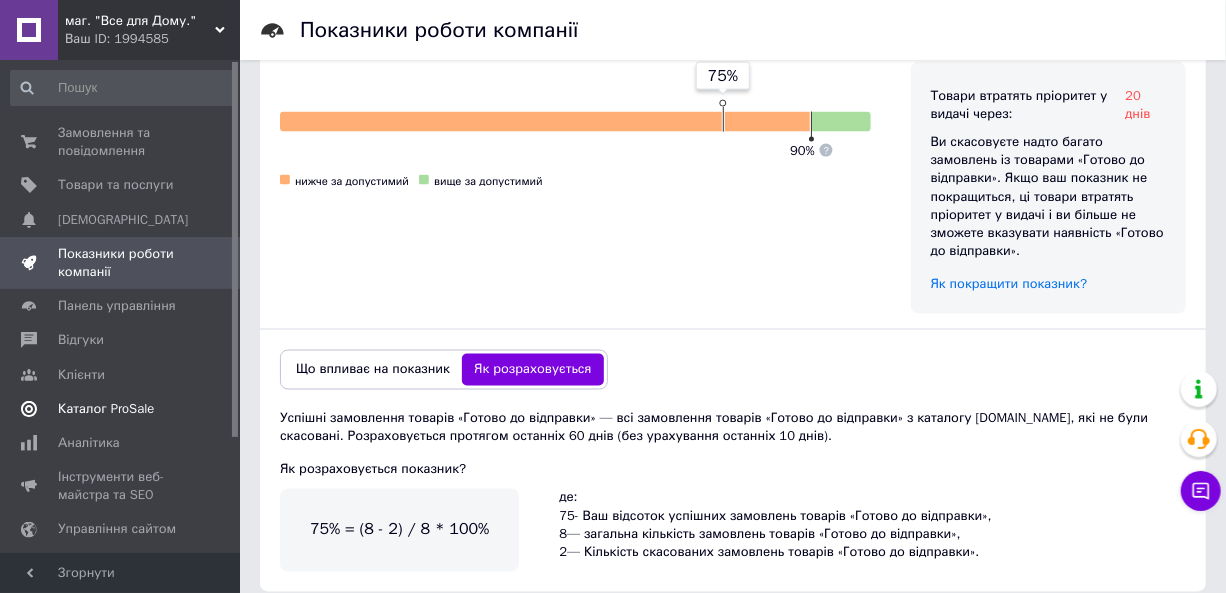 click on "Каталог ProSale" at bounding box center (121, 409) 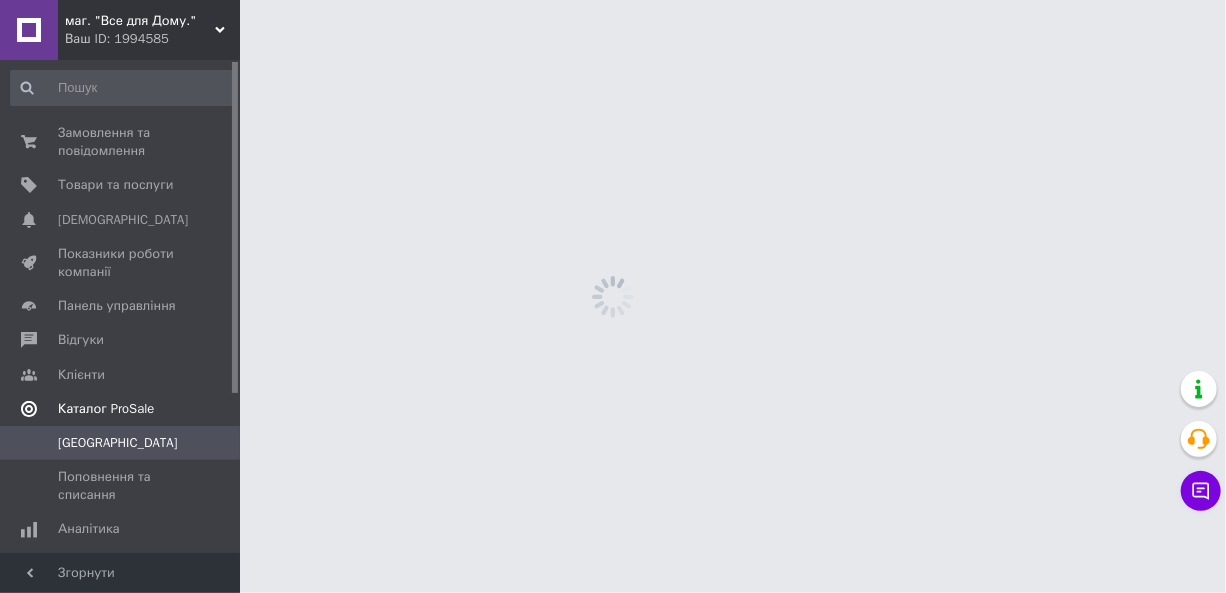 scroll, scrollTop: 0, scrollLeft: 0, axis: both 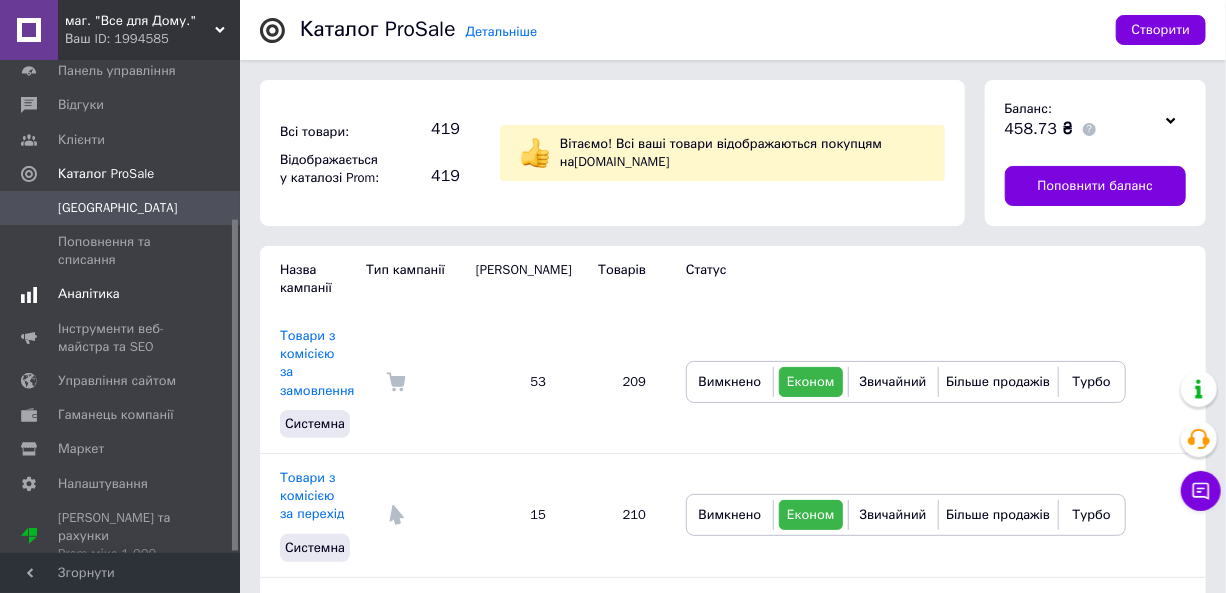 click on "Аналітика" at bounding box center (122, 294) 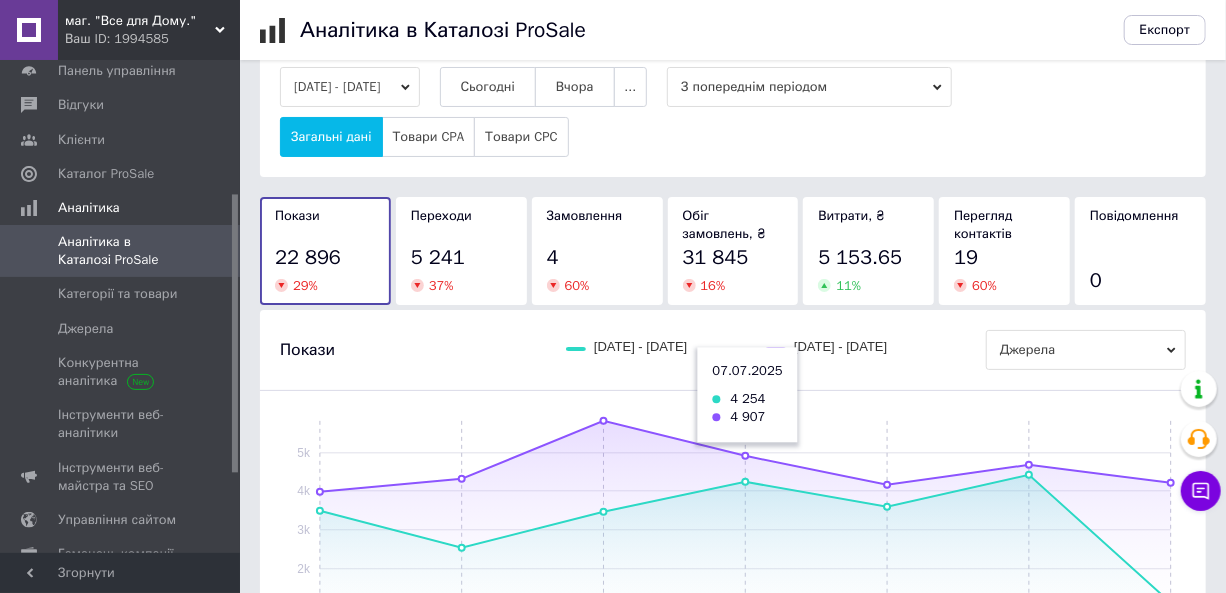 scroll, scrollTop: 0, scrollLeft: 0, axis: both 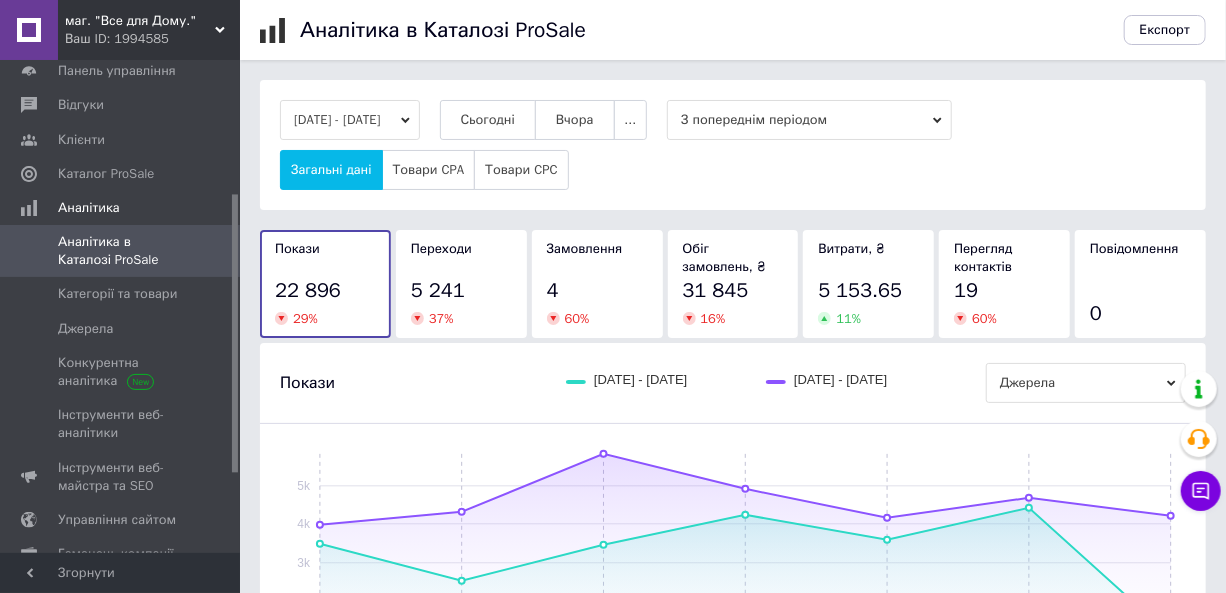 click on "Переходи 5 241 37 %" at bounding box center [461, 284] 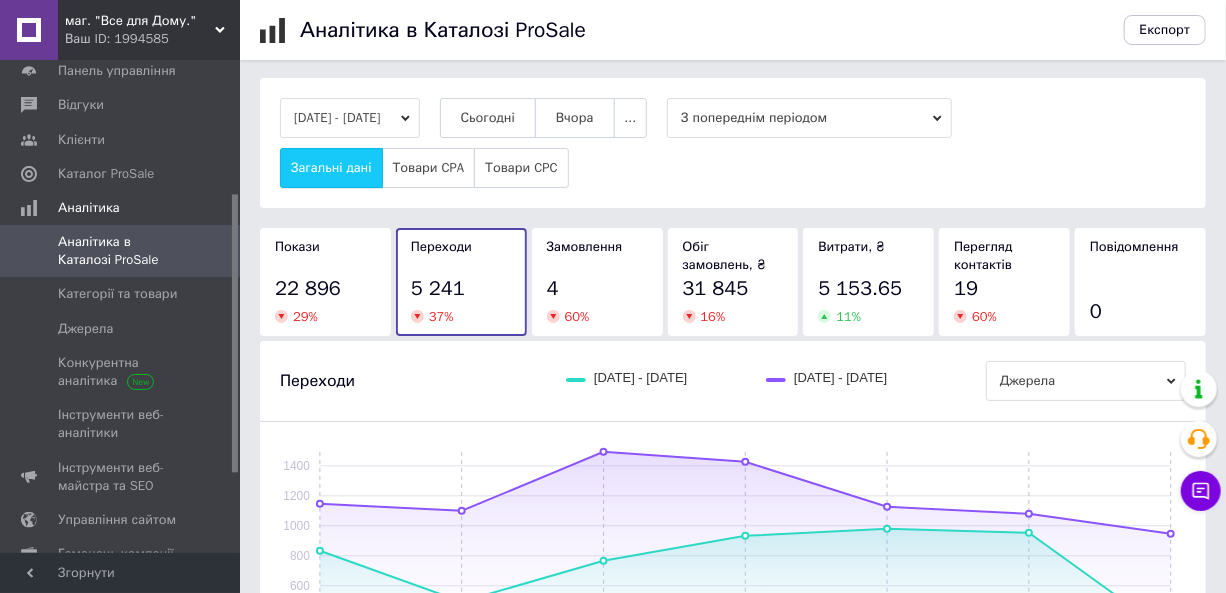 scroll, scrollTop: 0, scrollLeft: 0, axis: both 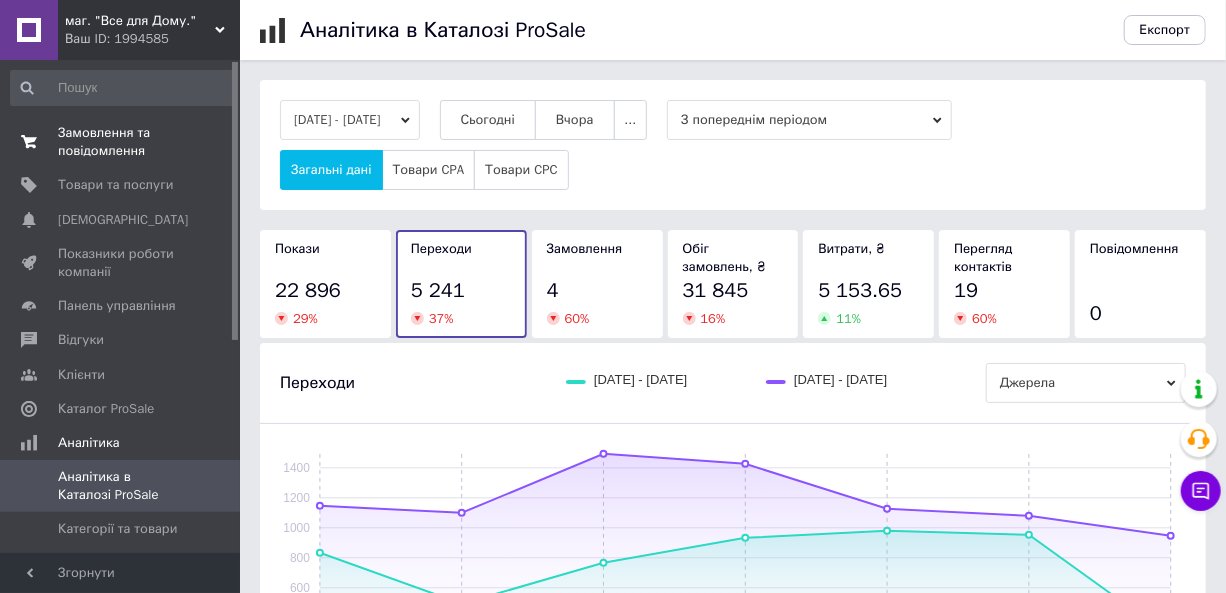 click on "Замовлення та повідомлення" at bounding box center [121, 142] 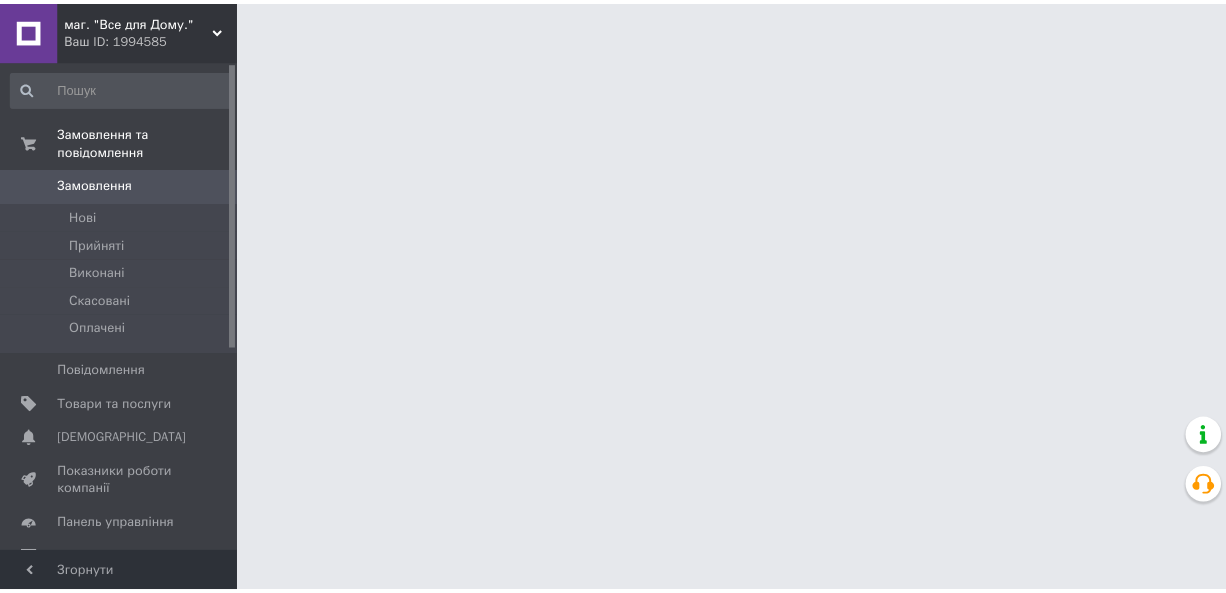 scroll, scrollTop: 0, scrollLeft: 0, axis: both 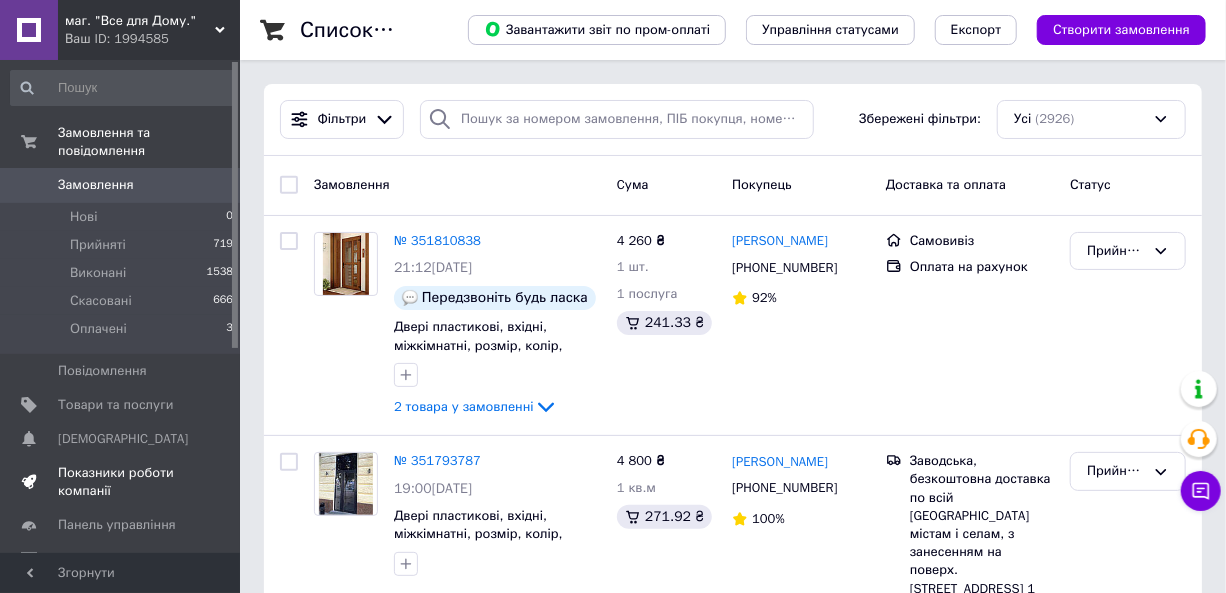 click on "Показники роботи компанії" at bounding box center [121, 482] 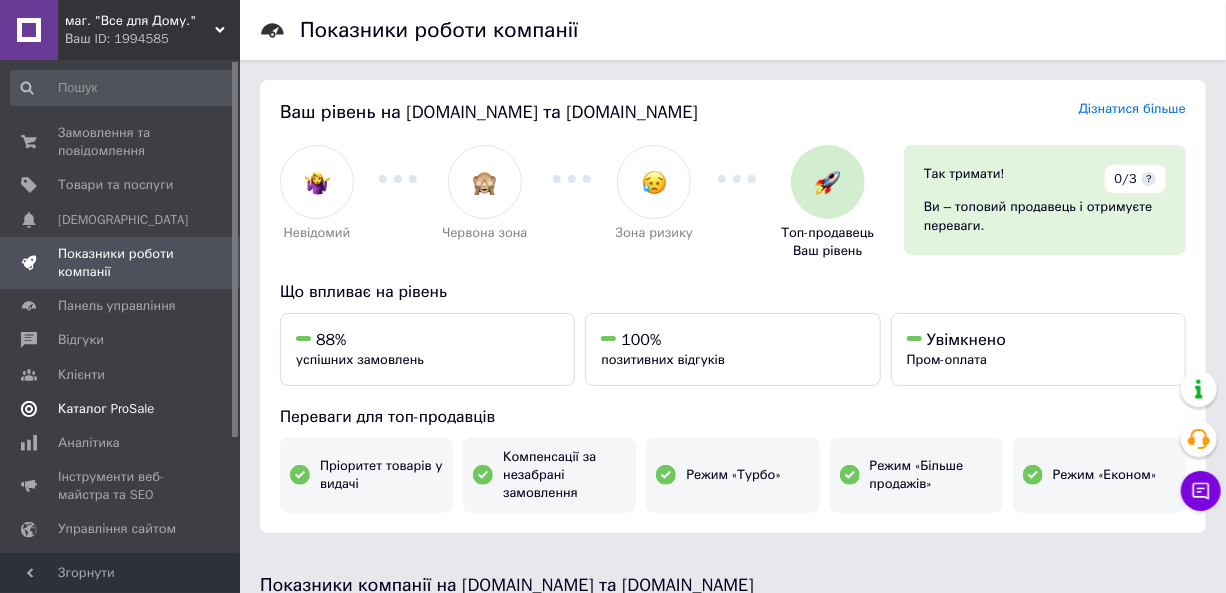 click on "Каталог ProSale" at bounding box center (106, 409) 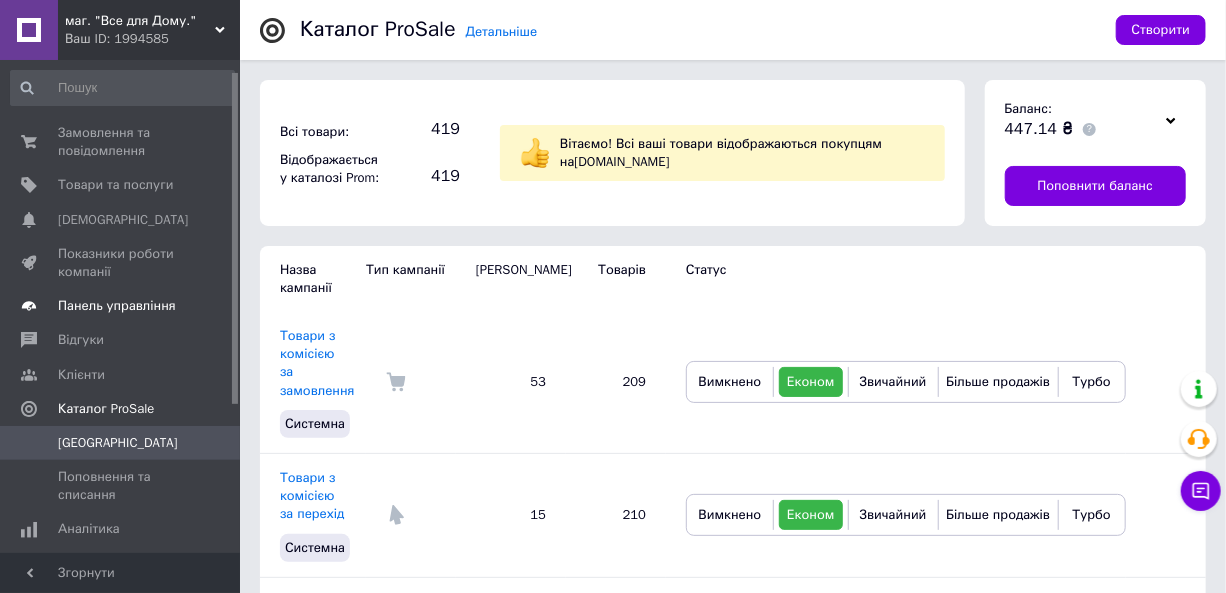 scroll, scrollTop: 0, scrollLeft: 0, axis: both 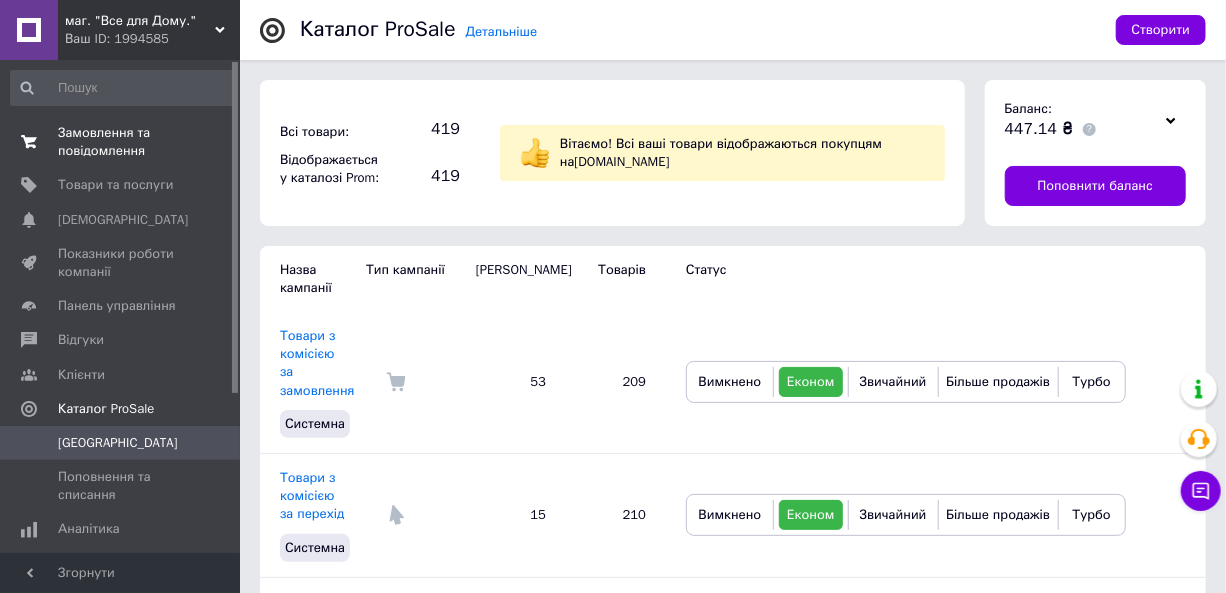 click on "Замовлення та повідомлення" at bounding box center [121, 142] 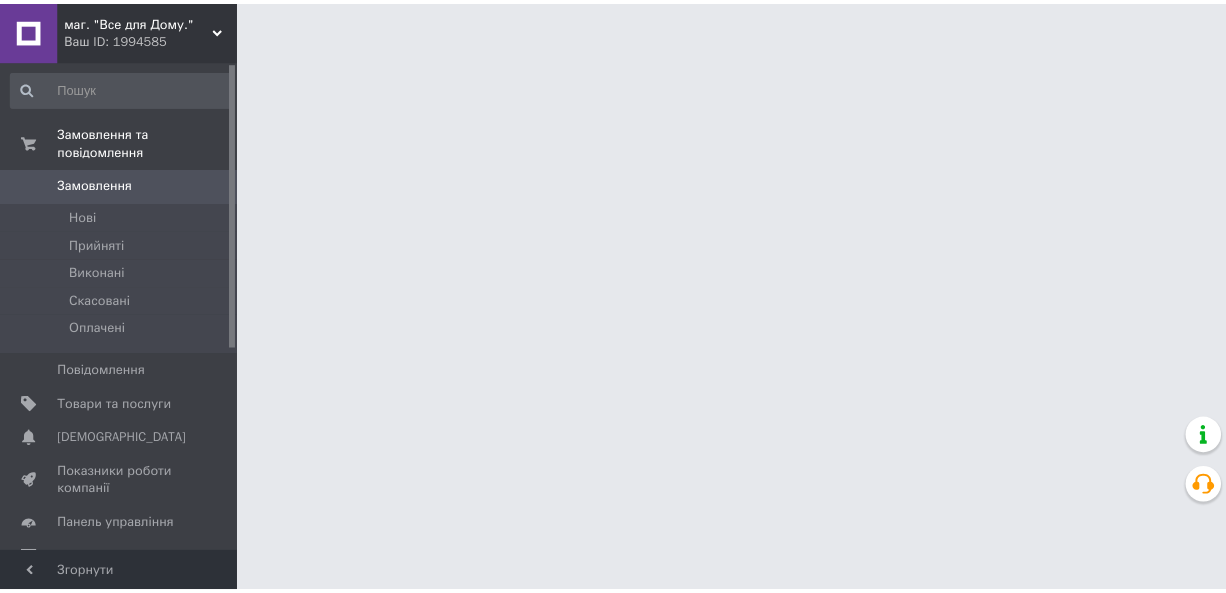 scroll, scrollTop: 0, scrollLeft: 0, axis: both 